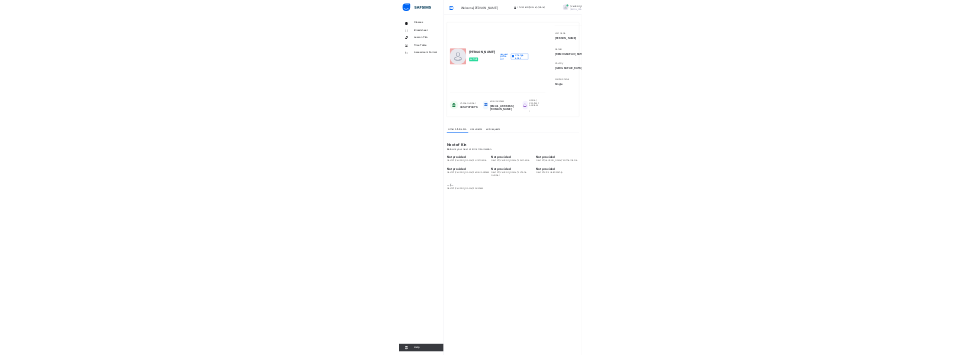 scroll, scrollTop: 0, scrollLeft: 0, axis: both 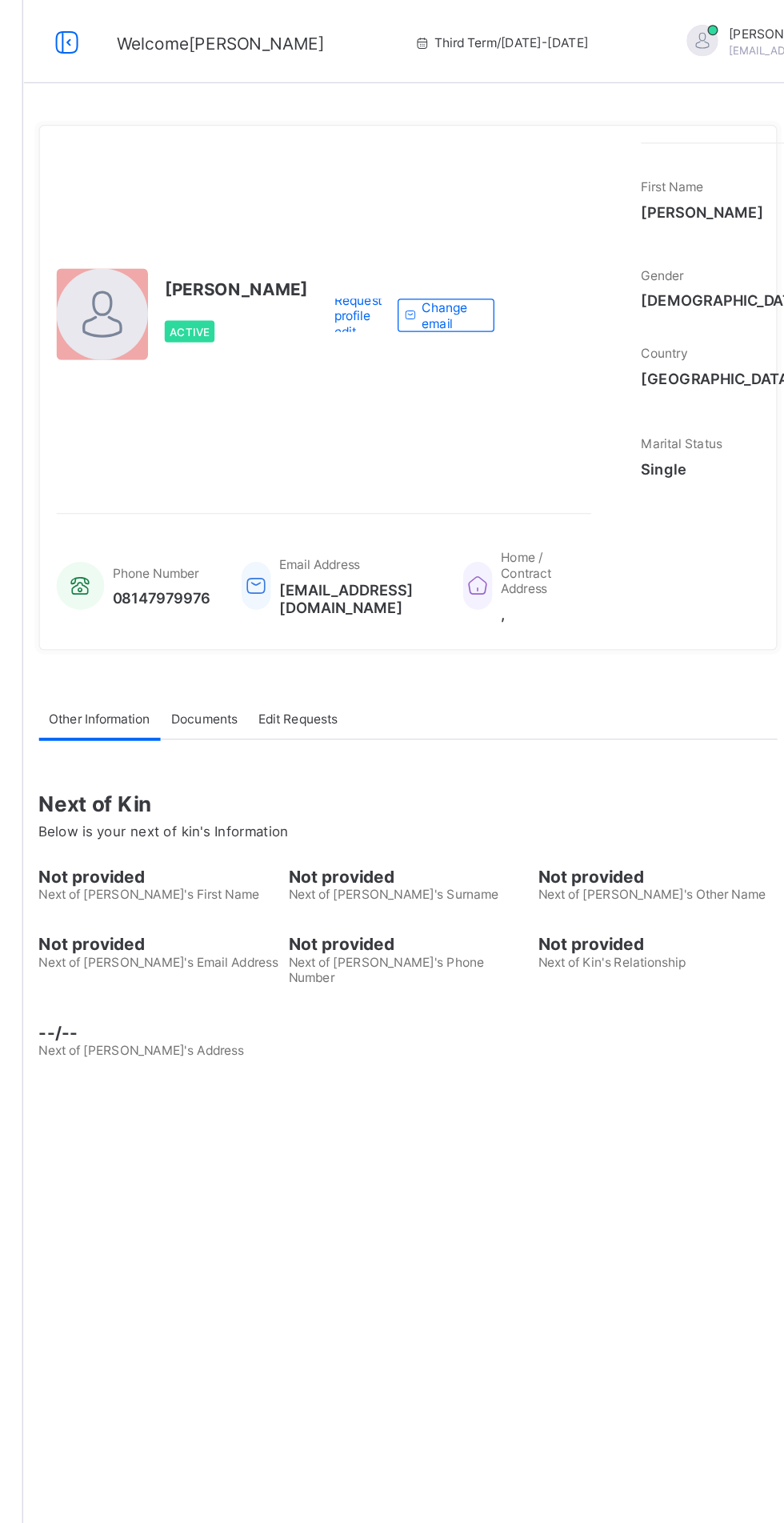 click at bounding box center [895, 33] 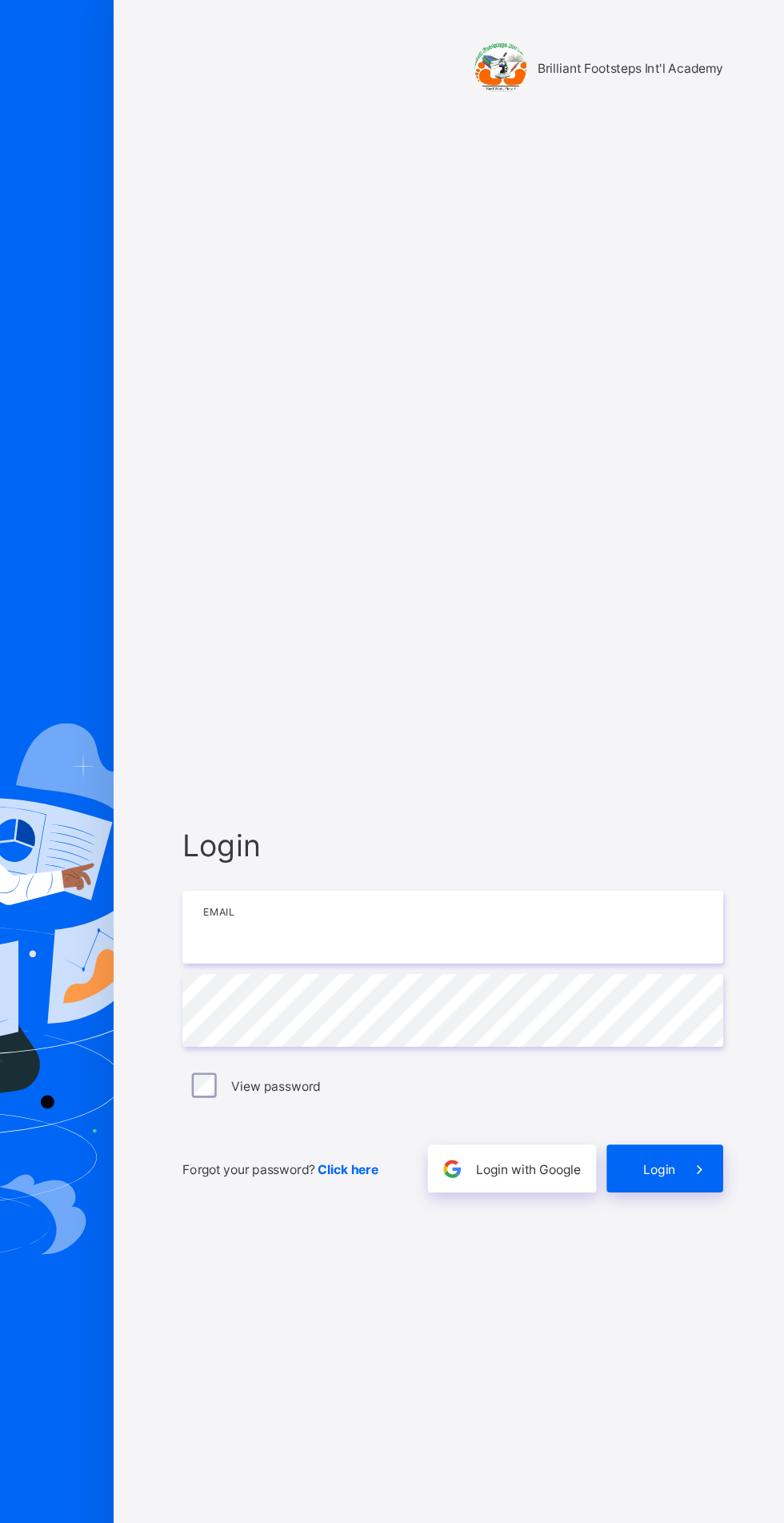 click at bounding box center [522, 713] 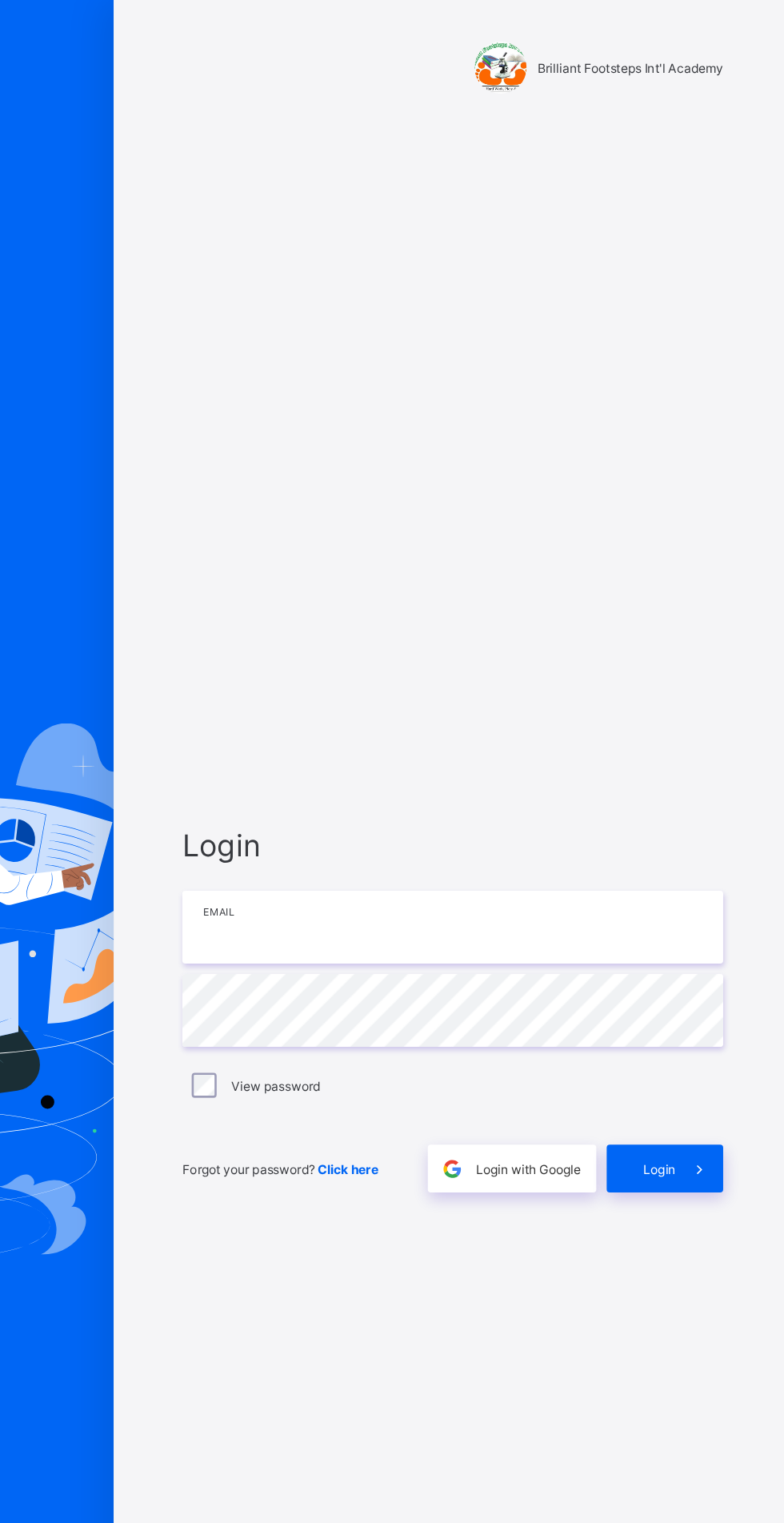 type on "**********" 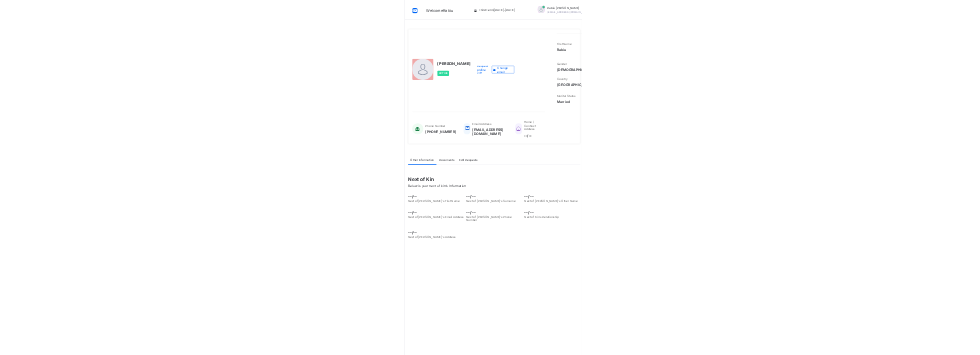 scroll, scrollTop: 0, scrollLeft: 0, axis: both 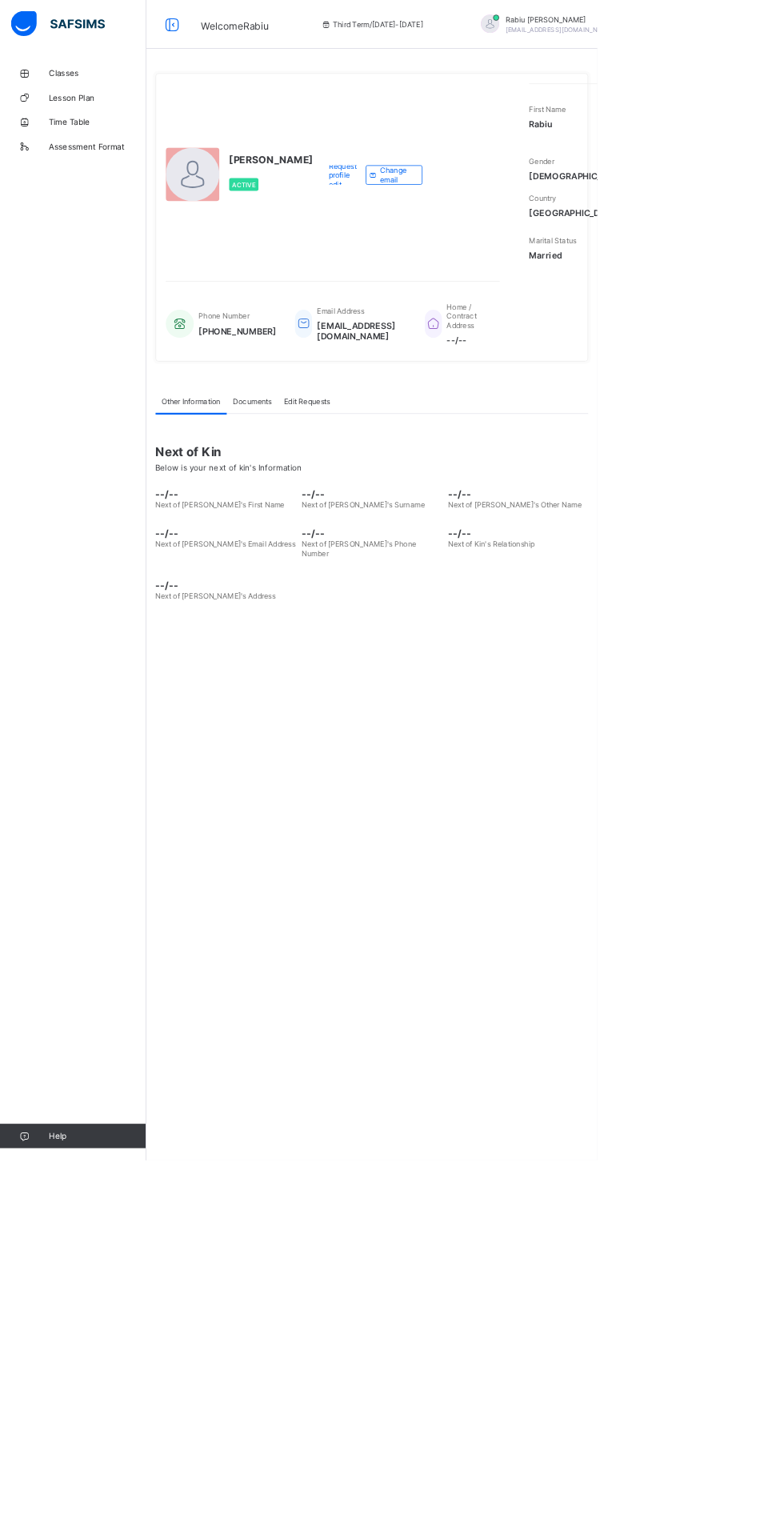 click on "Classes" at bounding box center [128, 96] 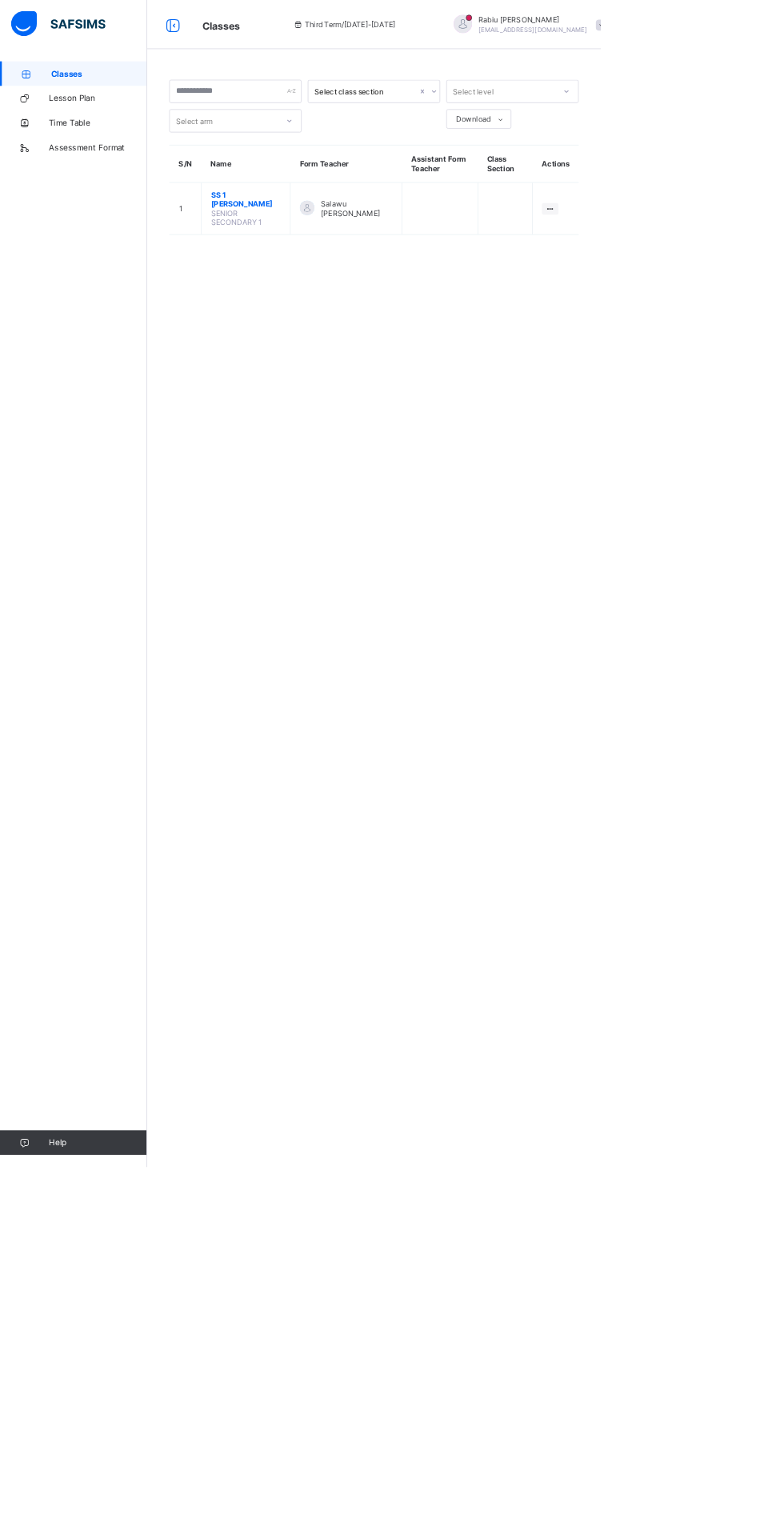 click on "SS 1   [PERSON_NAME]" at bounding box center (321, 260) 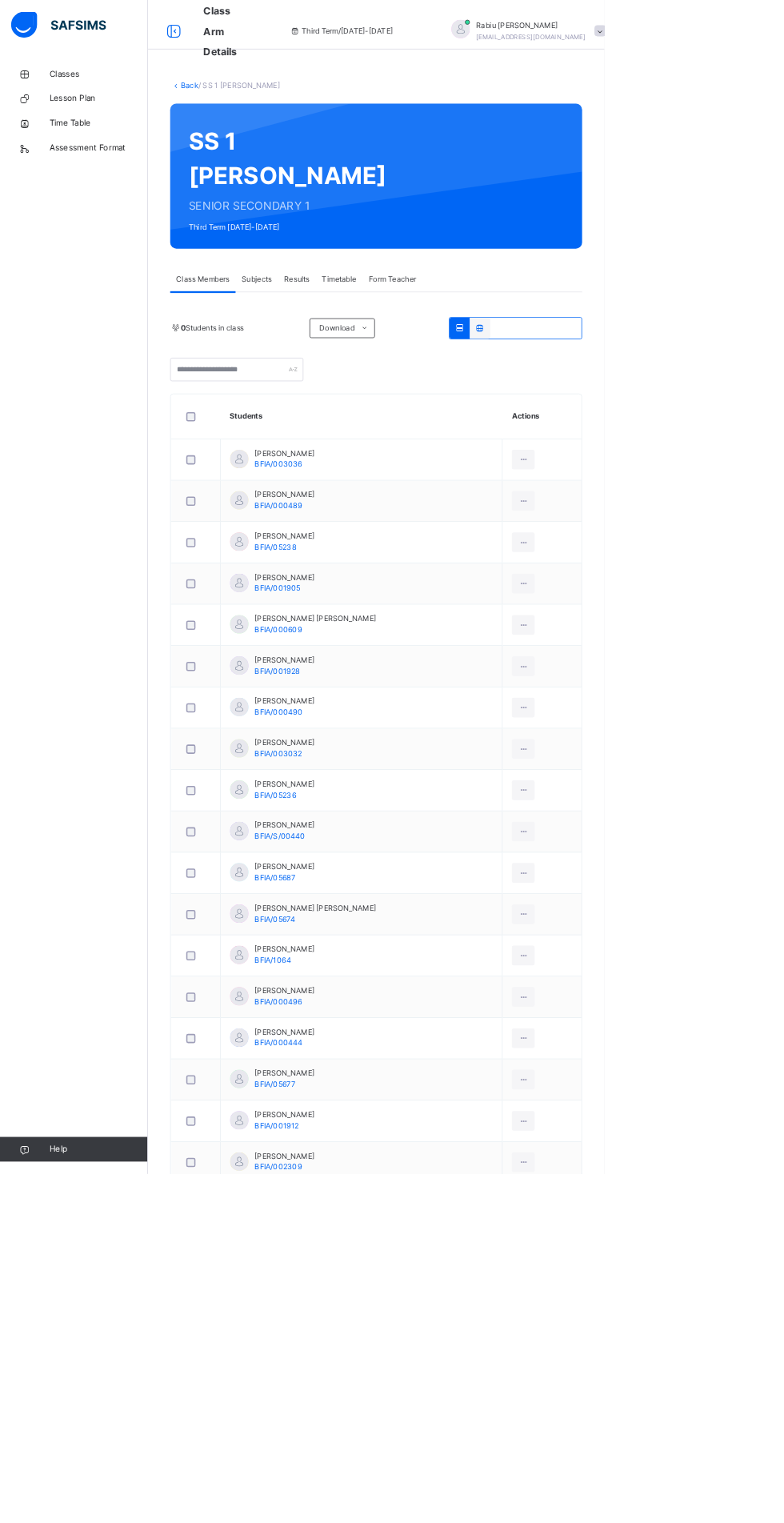 click on "Subjects" at bounding box center [333, 363] 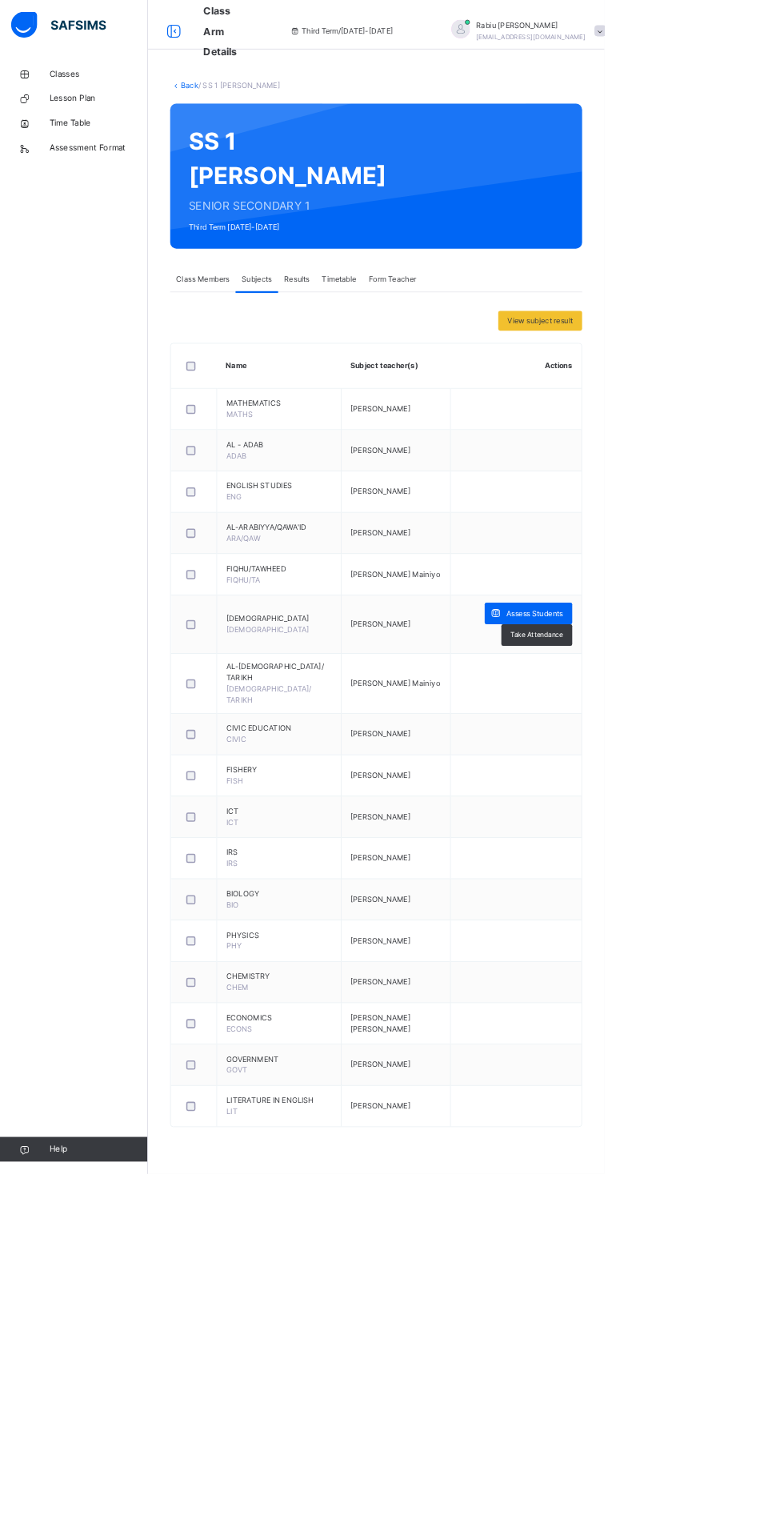 click on "Assess Students" at bounding box center (694, 796) 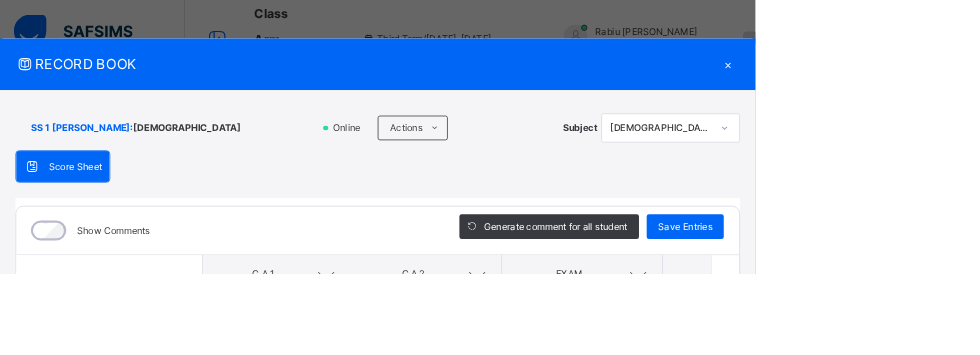 scroll, scrollTop: 40, scrollLeft: 0, axis: vertical 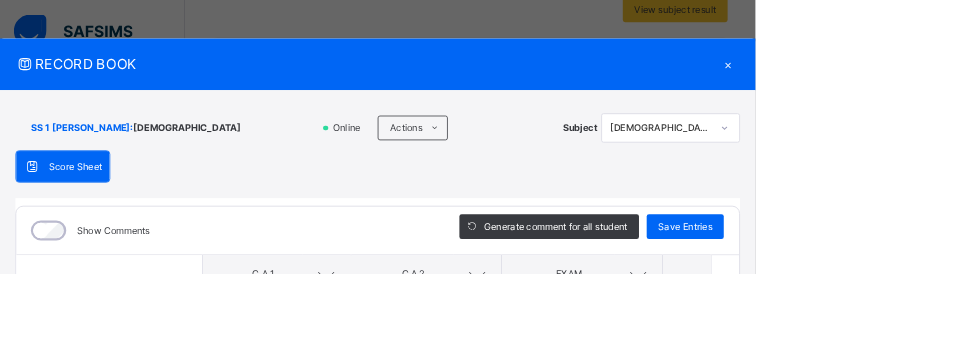 click on "Show Comments   Generate comment for all student   Save Entries Class Level:  SS 1   [PERSON_NAME] Subject:  AL-QUR'AN Session:  2024/2025 Session Session:  Third Term Students C.A 1 C.A 2 EXAM TOTAL /100 Comment C.A 1 TOTAL / 20 C.A 2 TOTAL / 20 EXAM TOTAL / 60   ×   Subject Teacher’s Comment Generate and see in full the comment developed by the AI with an option to regenerate the comment [PERSON_NAME] Bot Please wait while the [PERSON_NAME] Bot generates comments for all your students" at bounding box center (490, 346) 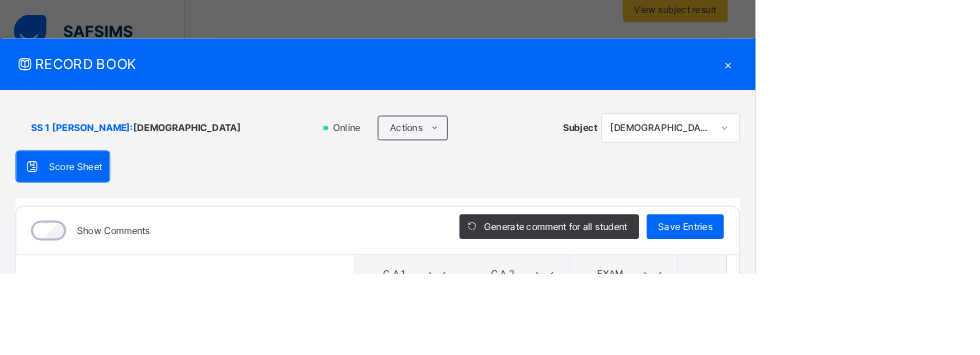 scroll, scrollTop: 727, scrollLeft: 0, axis: vertical 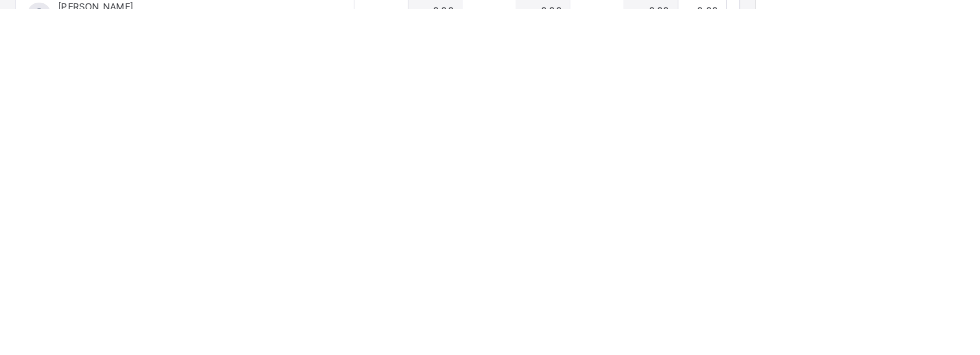 type on "**" 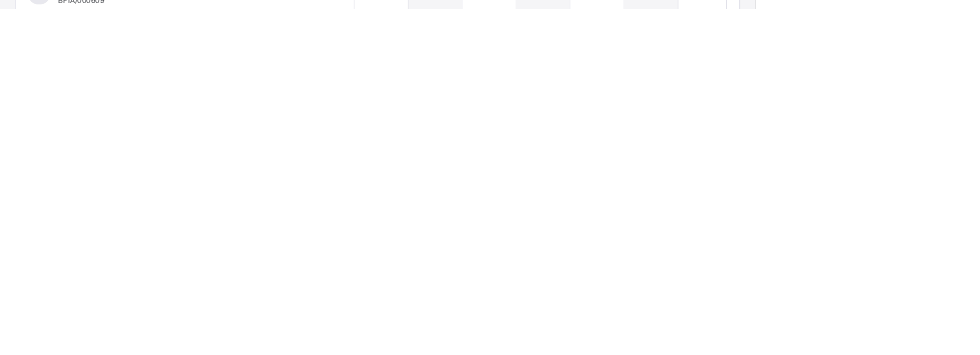 scroll, scrollTop: 54, scrollLeft: 0, axis: vertical 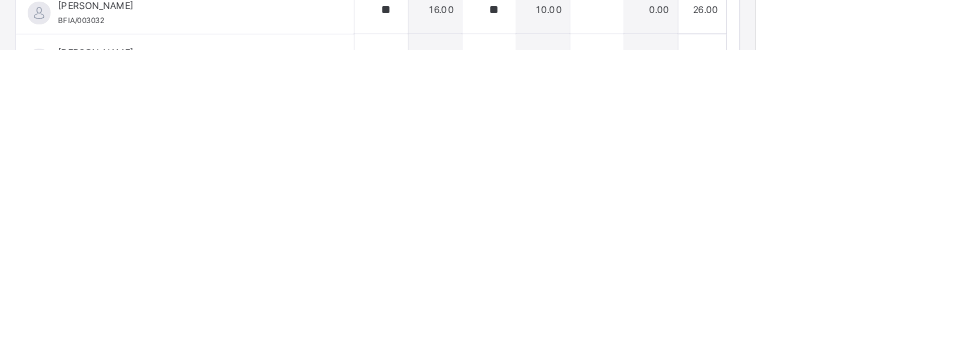 type on "**" 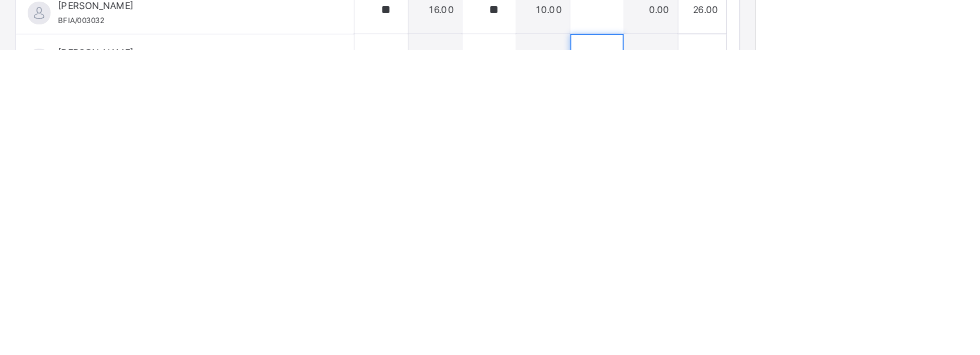click at bounding box center (774, 365) 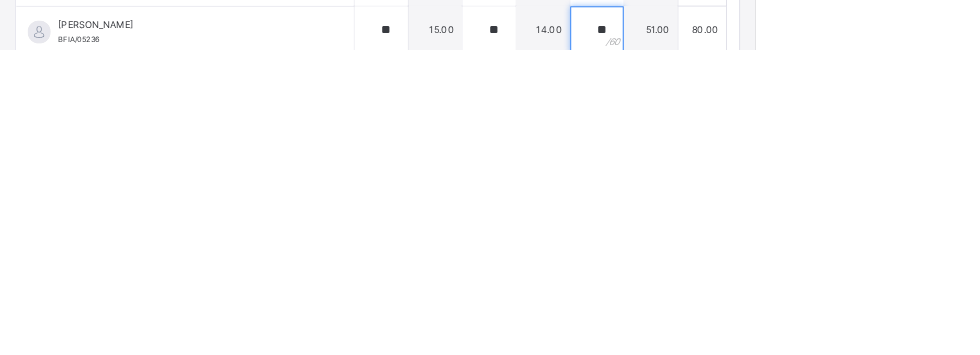 scroll, scrollTop: 276, scrollLeft: 0, axis: vertical 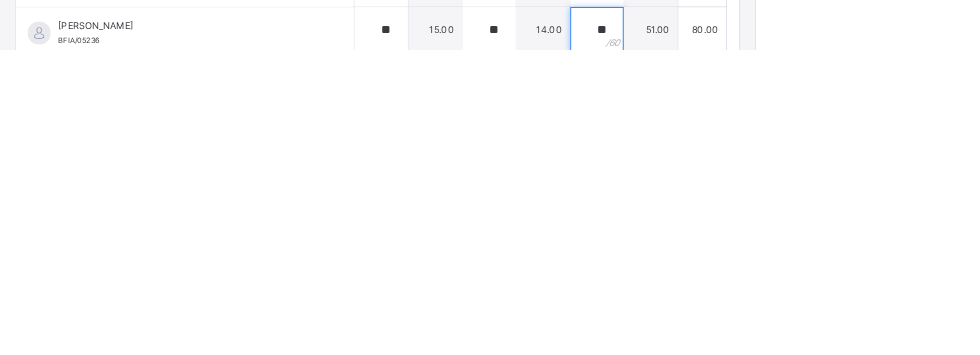 type on "*" 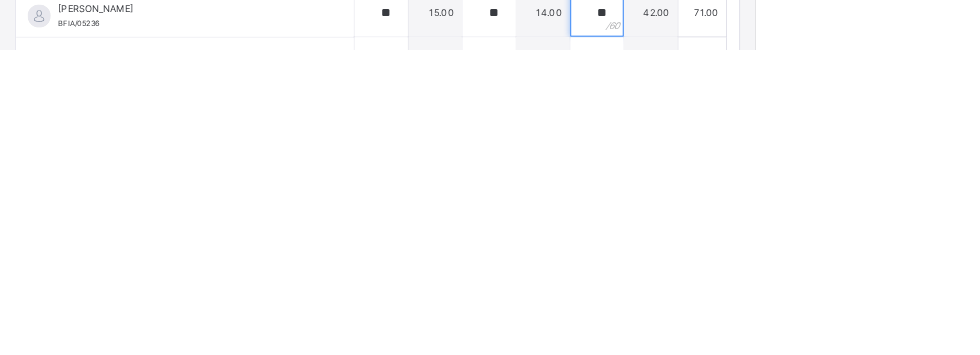 scroll, scrollTop: 317, scrollLeft: 0, axis: vertical 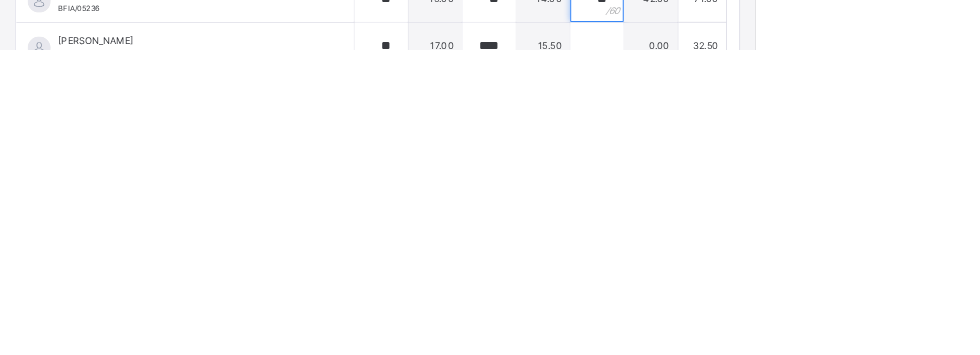 type on "**" 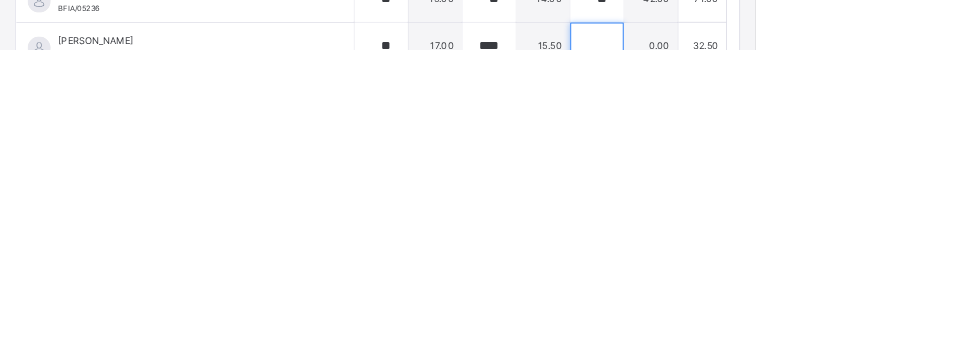 click at bounding box center (774, 350) 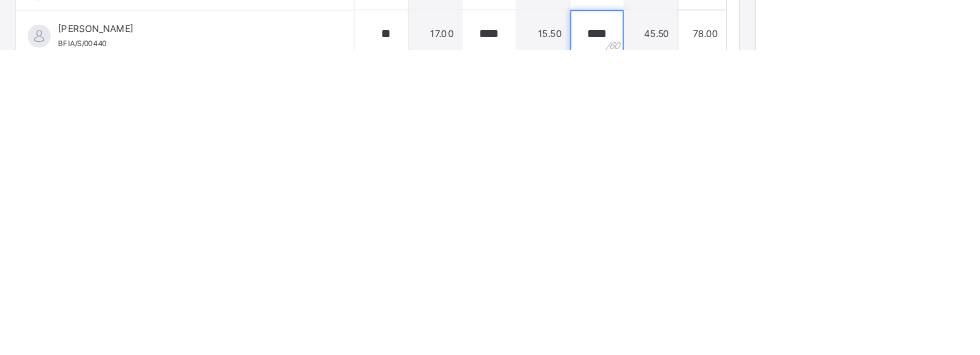 scroll, scrollTop: 365, scrollLeft: 0, axis: vertical 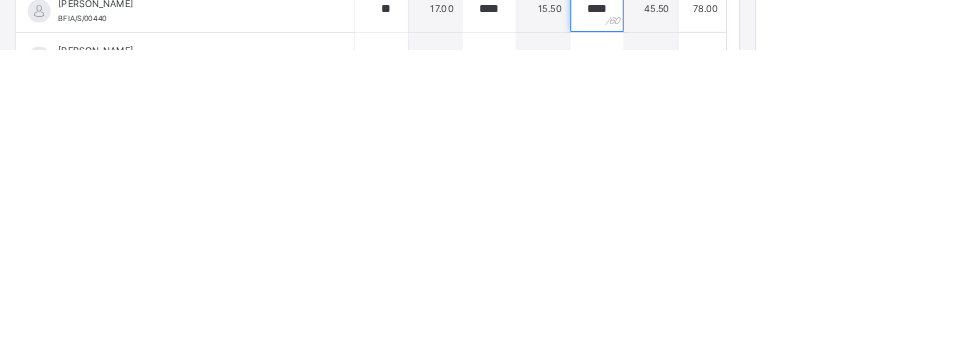 type on "****" 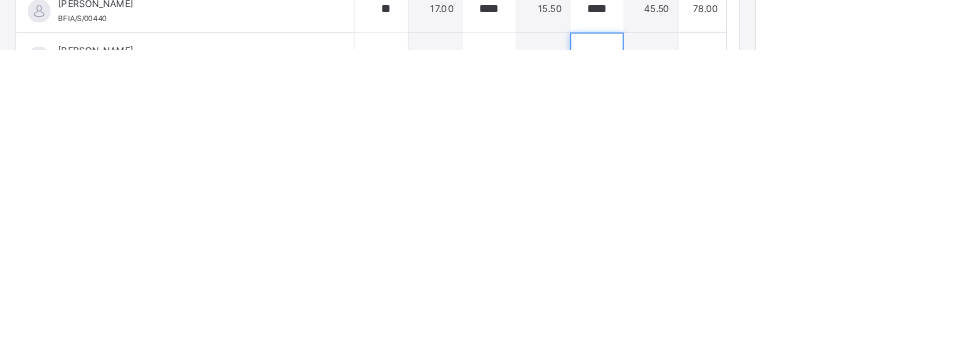 click at bounding box center [774, 363] 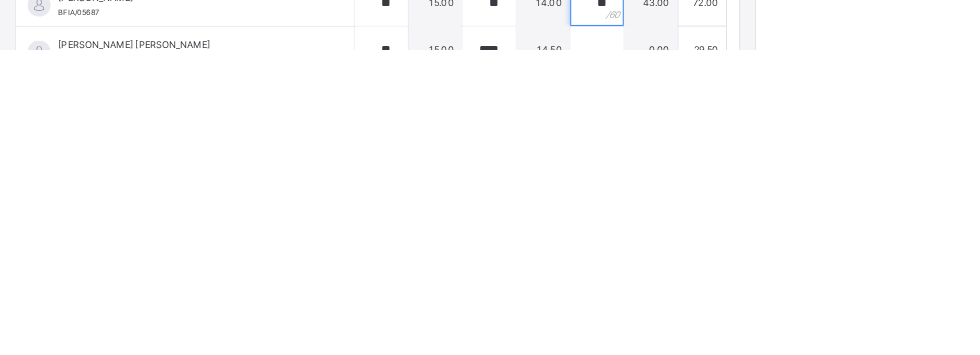 scroll, scrollTop: 441, scrollLeft: 0, axis: vertical 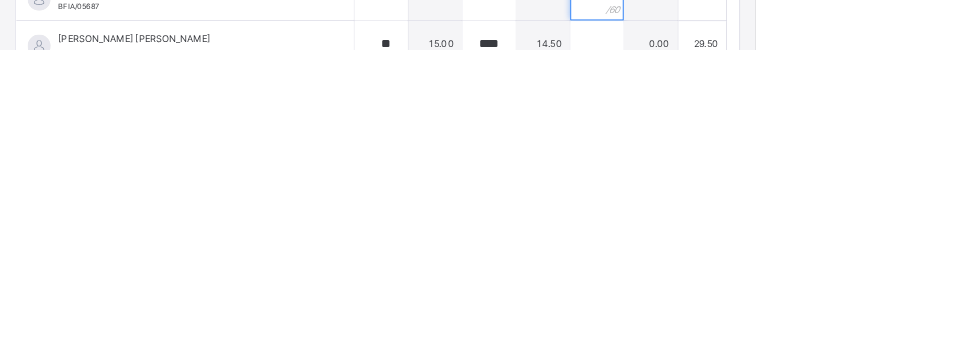 type on "**" 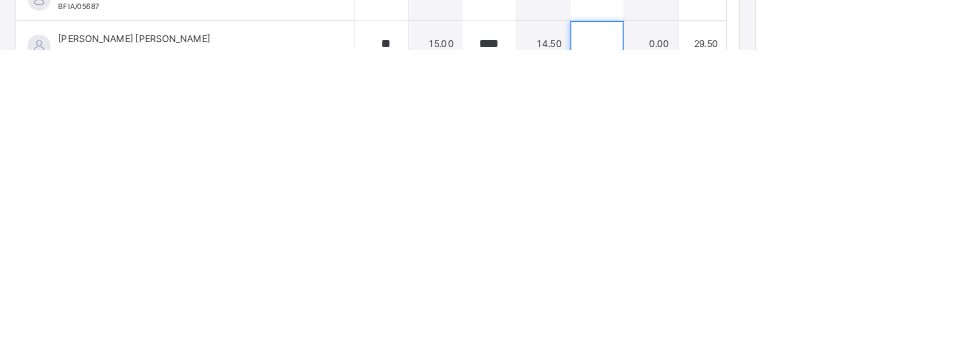 click at bounding box center [774, 348] 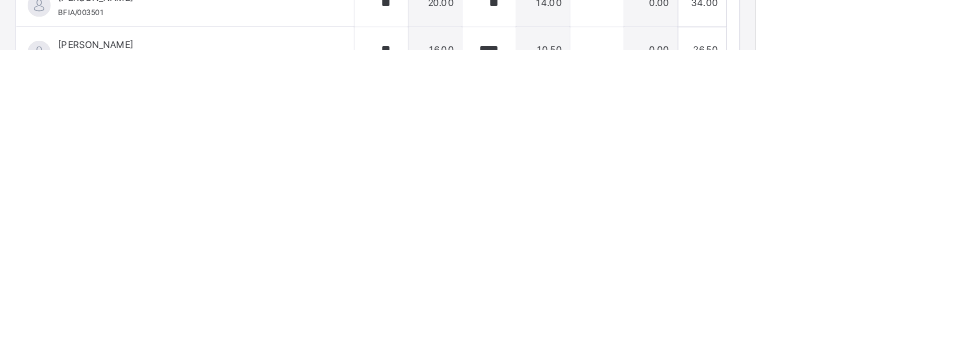 scroll, scrollTop: 1177, scrollLeft: 0, axis: vertical 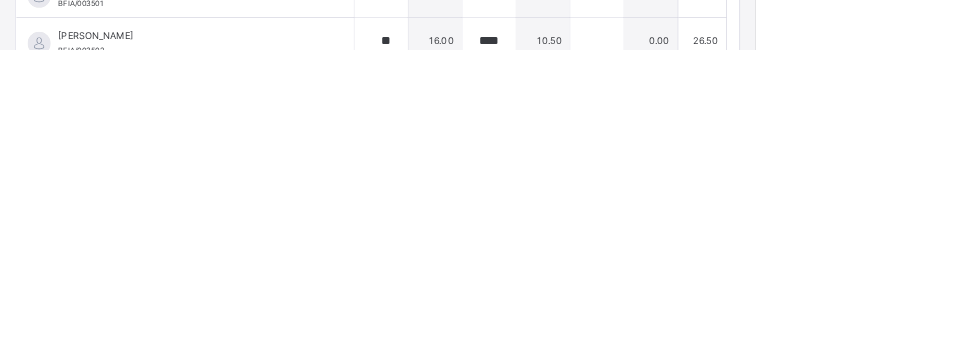 type on "**" 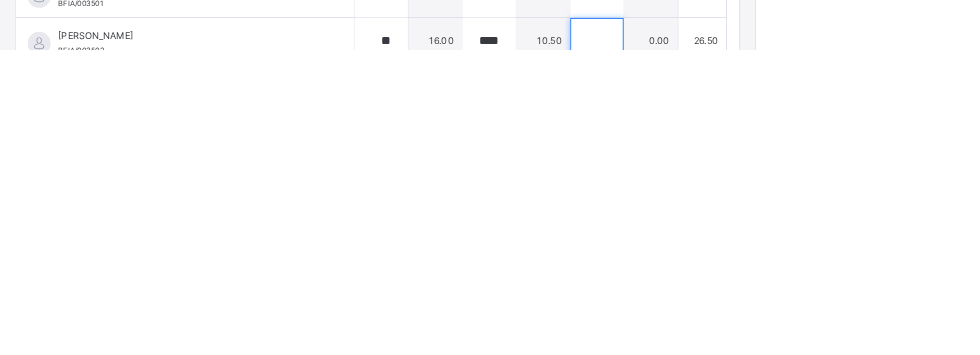 click at bounding box center [774, 344] 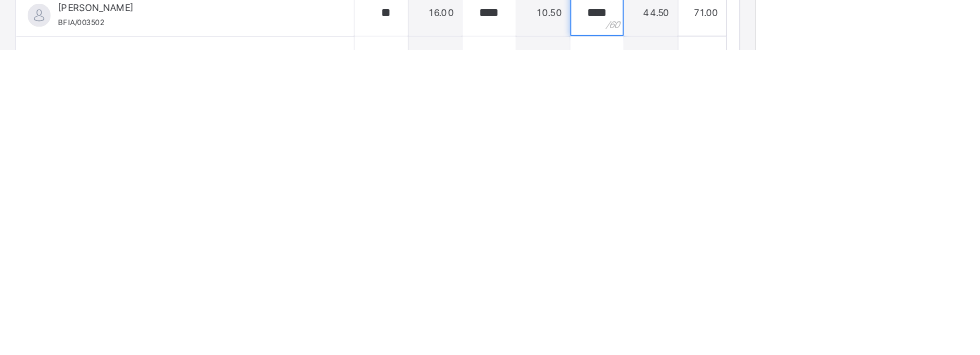 scroll, scrollTop: 1224, scrollLeft: 0, axis: vertical 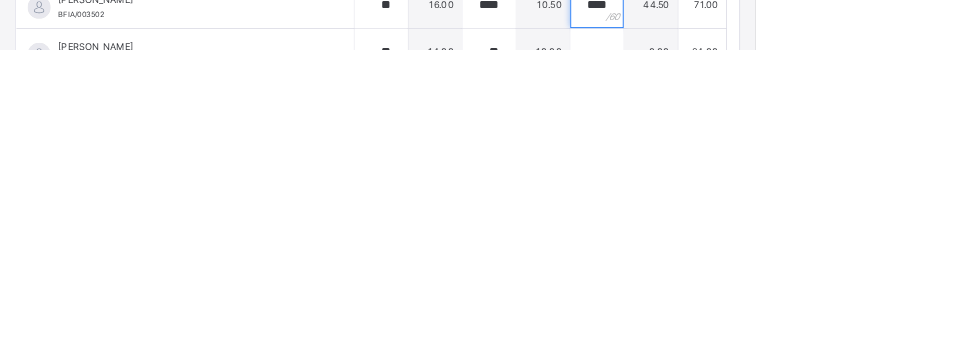 type on "****" 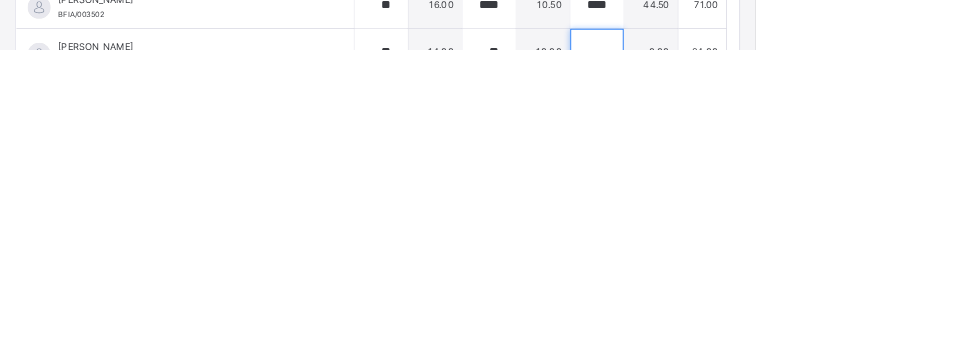 click at bounding box center (774, 358) 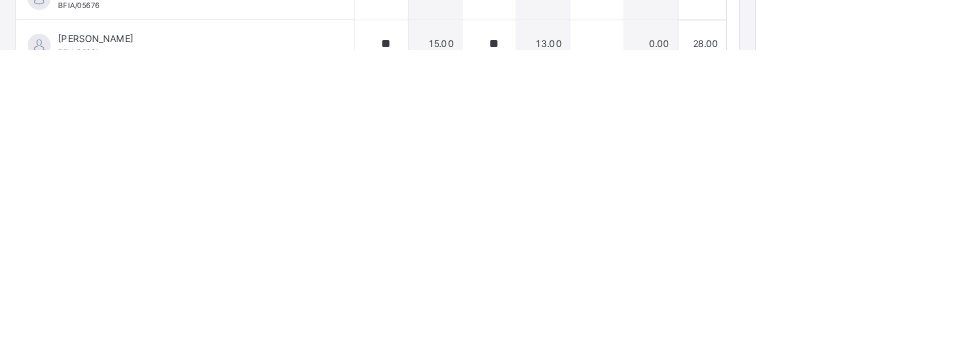 scroll, scrollTop: 1361, scrollLeft: 0, axis: vertical 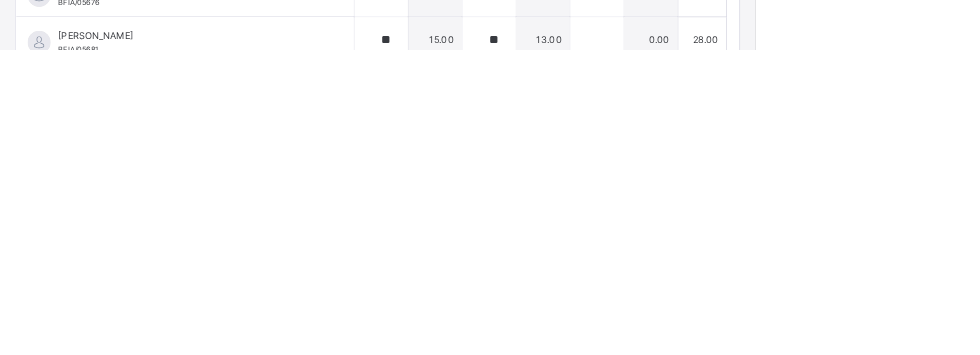 type on "**" 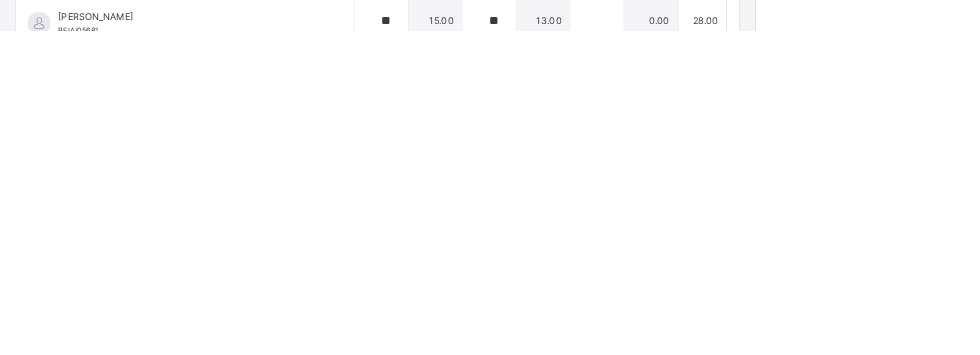 scroll, scrollTop: 775, scrollLeft: 0, axis: vertical 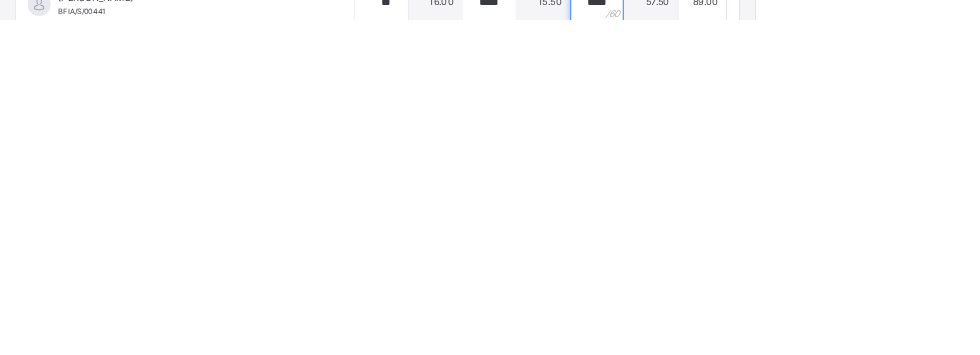 type on "****" 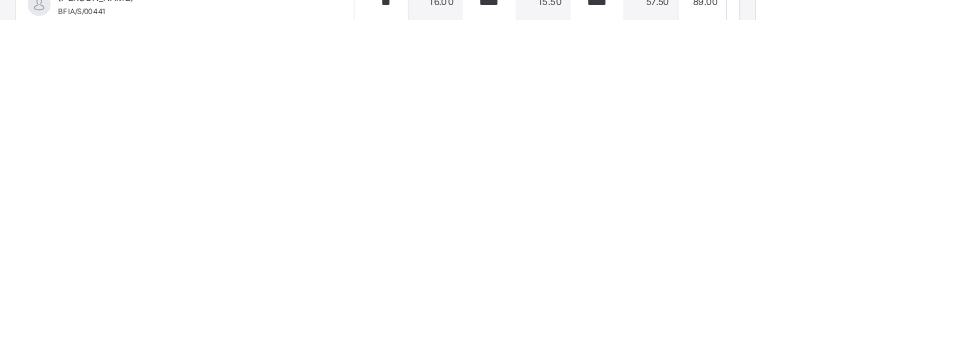 click at bounding box center [774, 394] 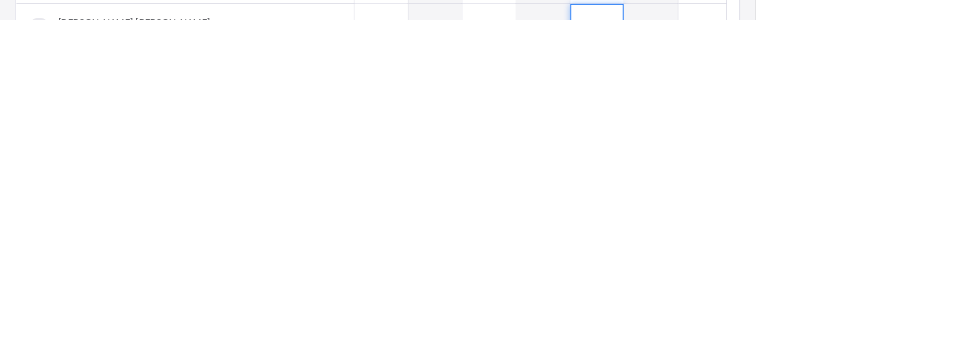 scroll, scrollTop: 1469, scrollLeft: 0, axis: vertical 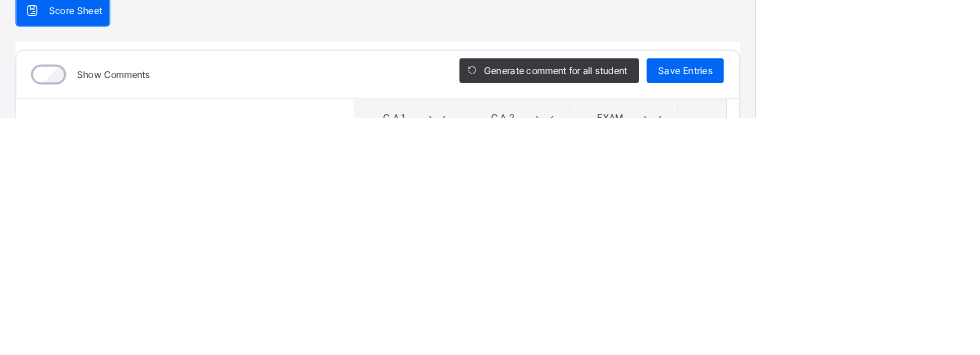 type on "**" 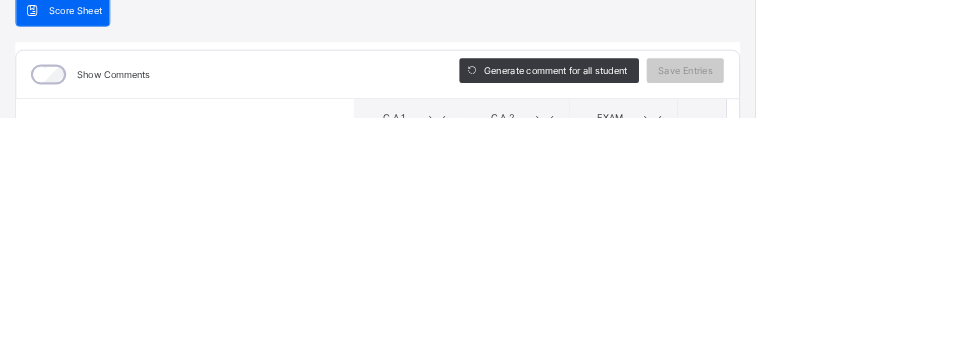 scroll, scrollTop: 775, scrollLeft: 0, axis: vertical 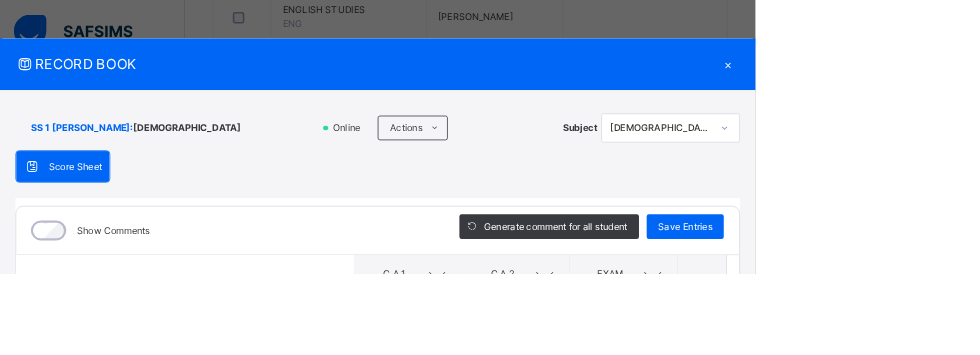 type on "**" 